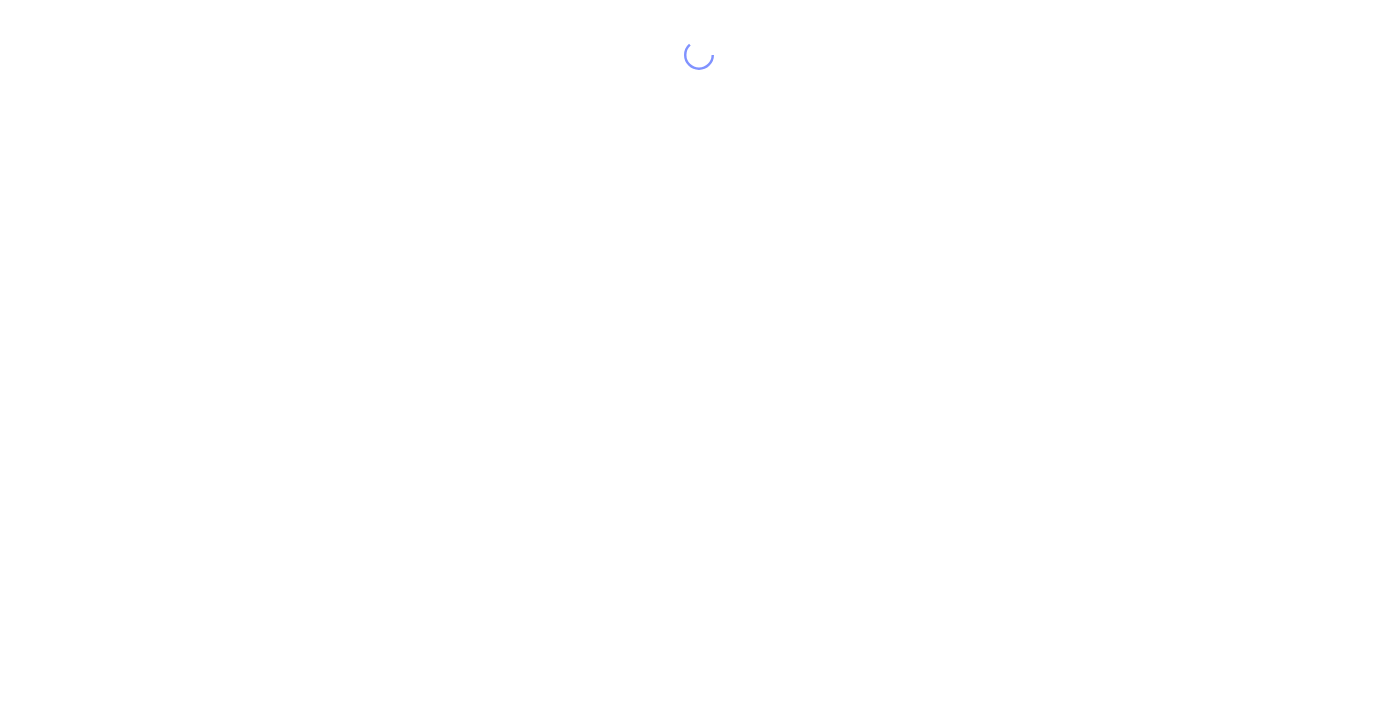 scroll, scrollTop: 0, scrollLeft: 0, axis: both 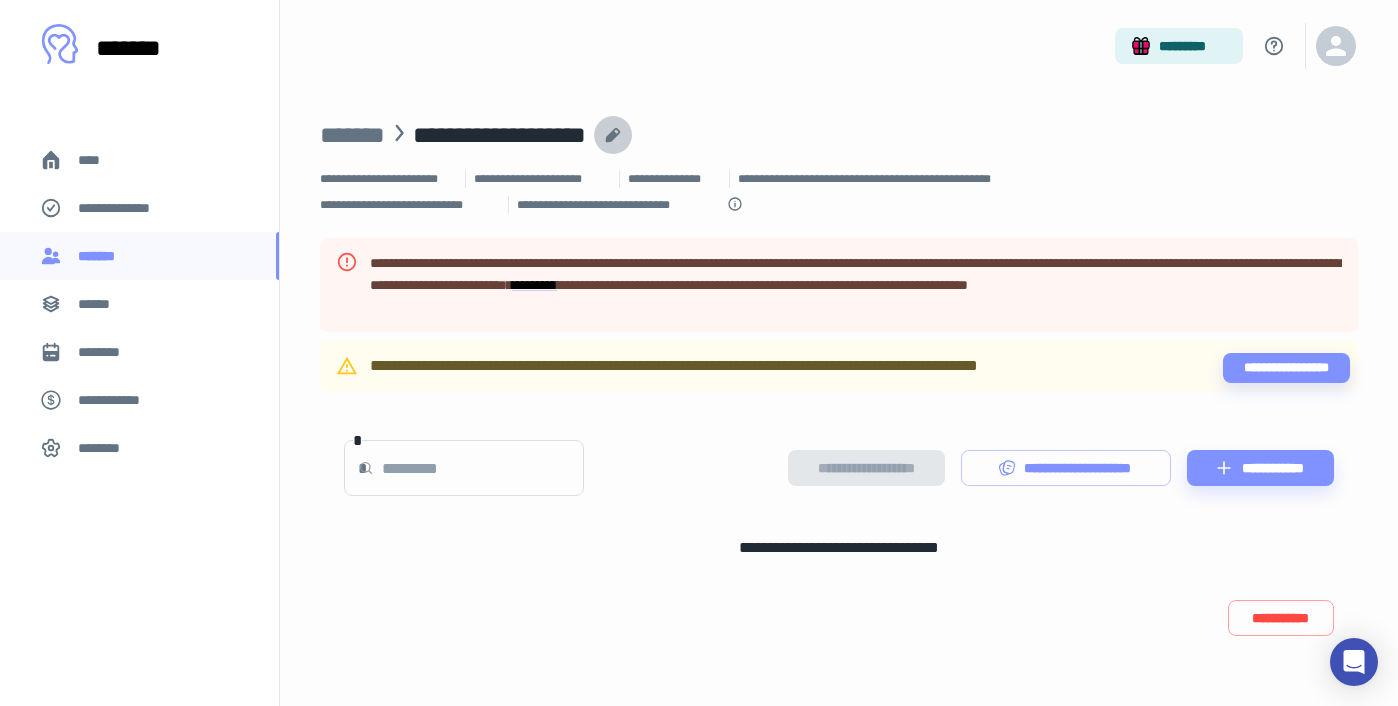 click 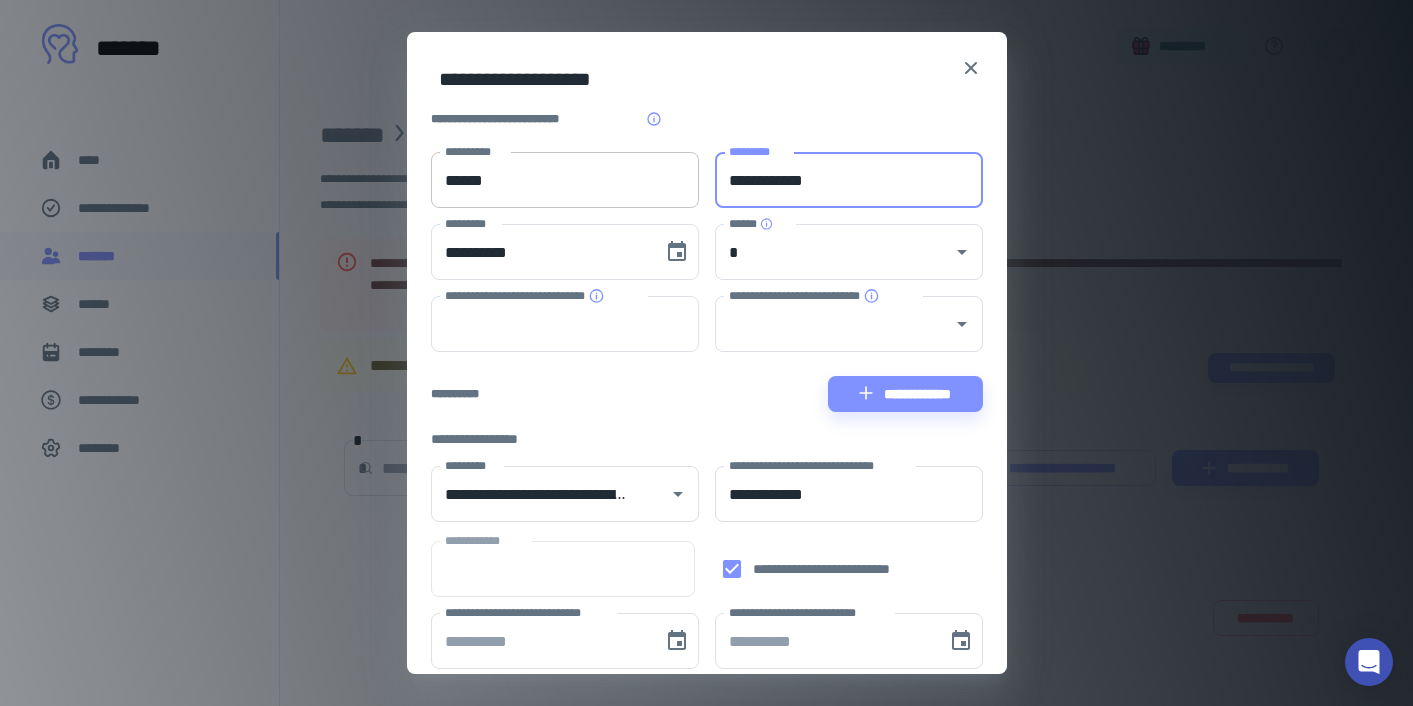 drag, startPoint x: 773, startPoint y: 179, endPoint x: 679, endPoint y: 187, distance: 94.33981 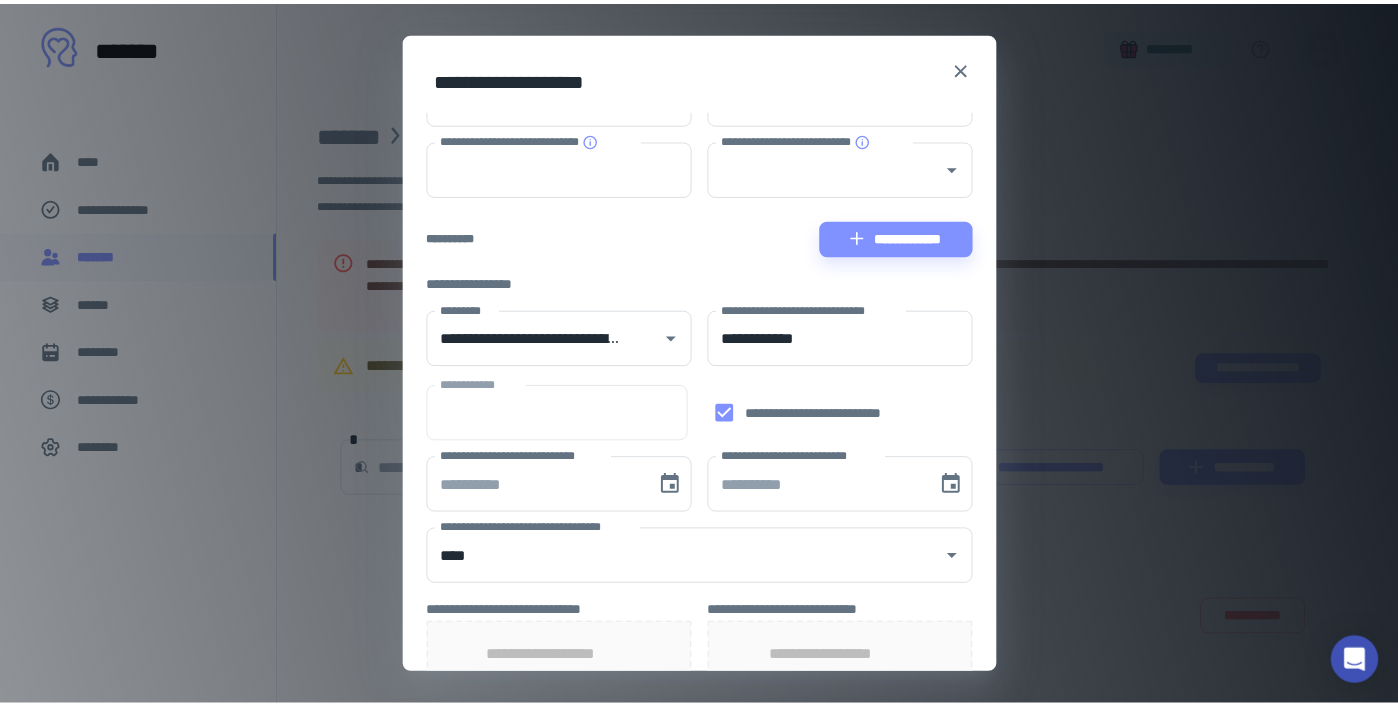 scroll, scrollTop: 557, scrollLeft: 0, axis: vertical 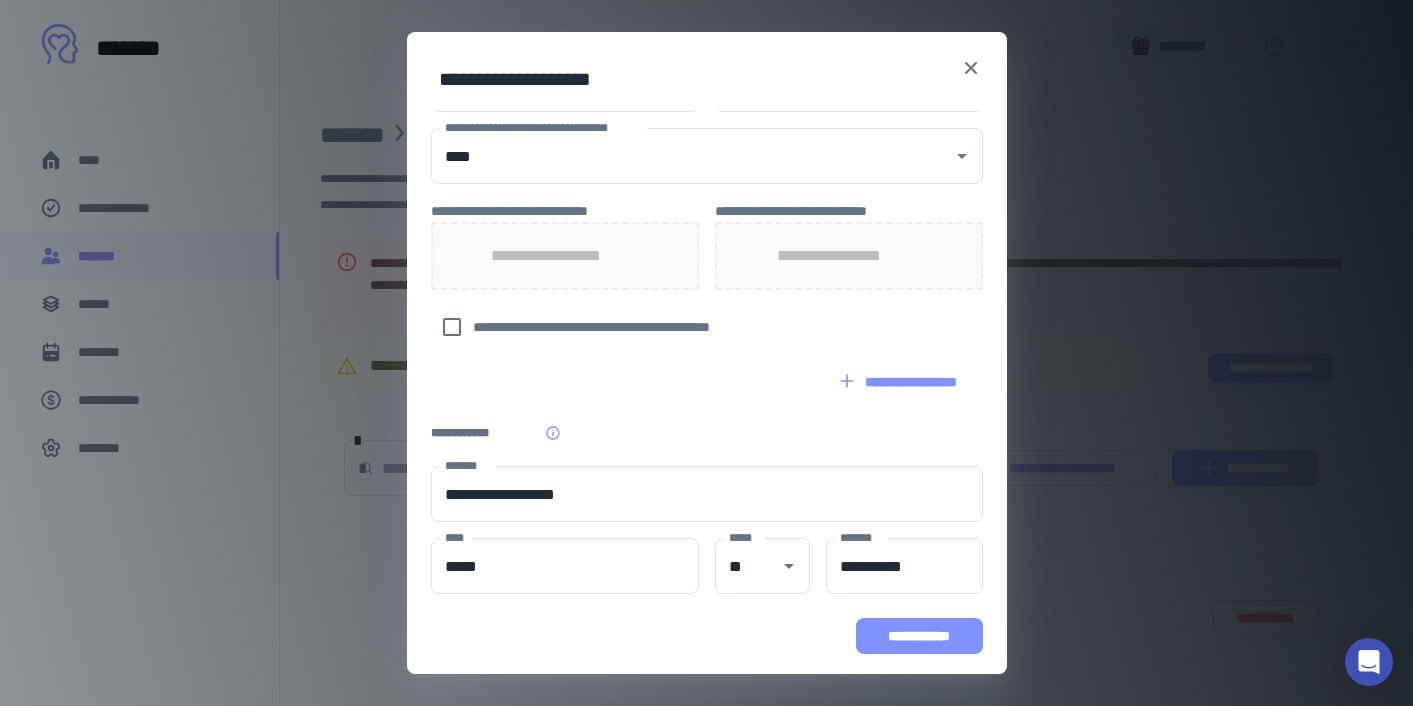 type on "*******" 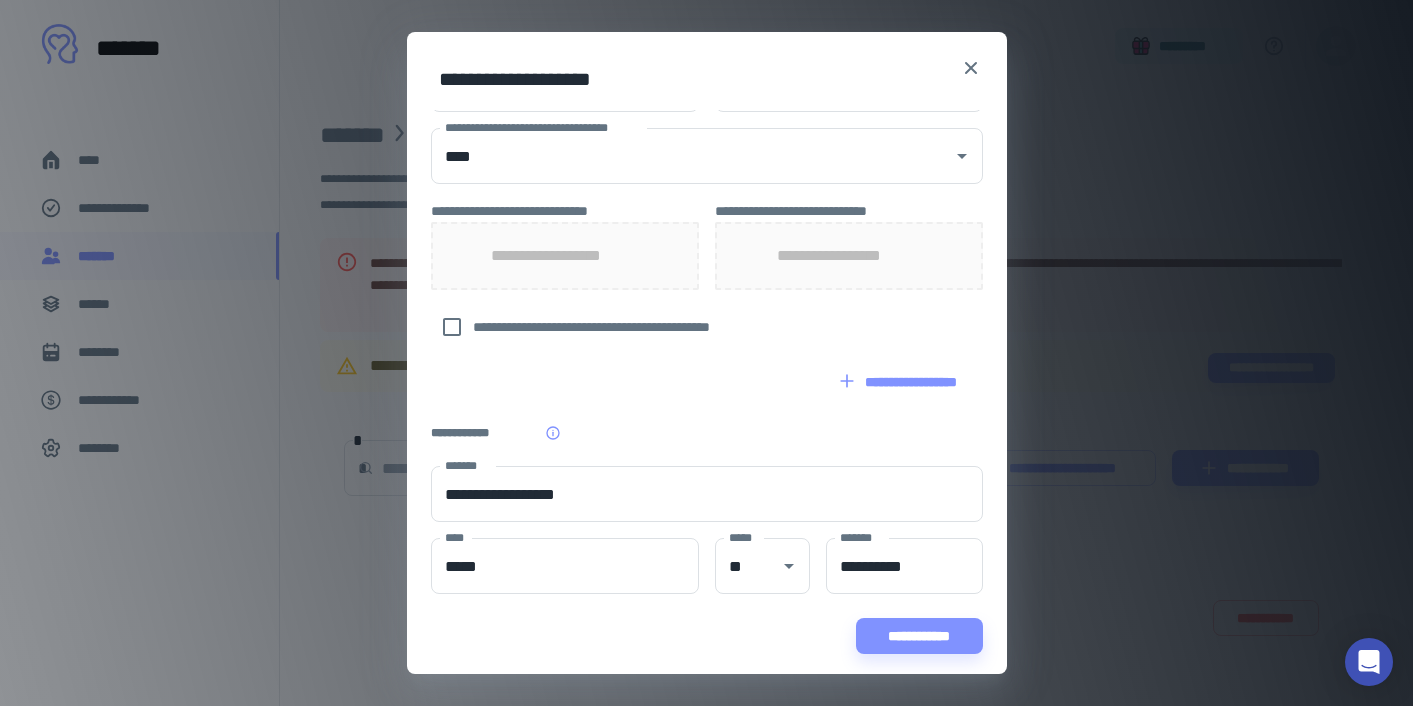 drag, startPoint x: 904, startPoint y: 628, endPoint x: 895, endPoint y: 613, distance: 17.492855 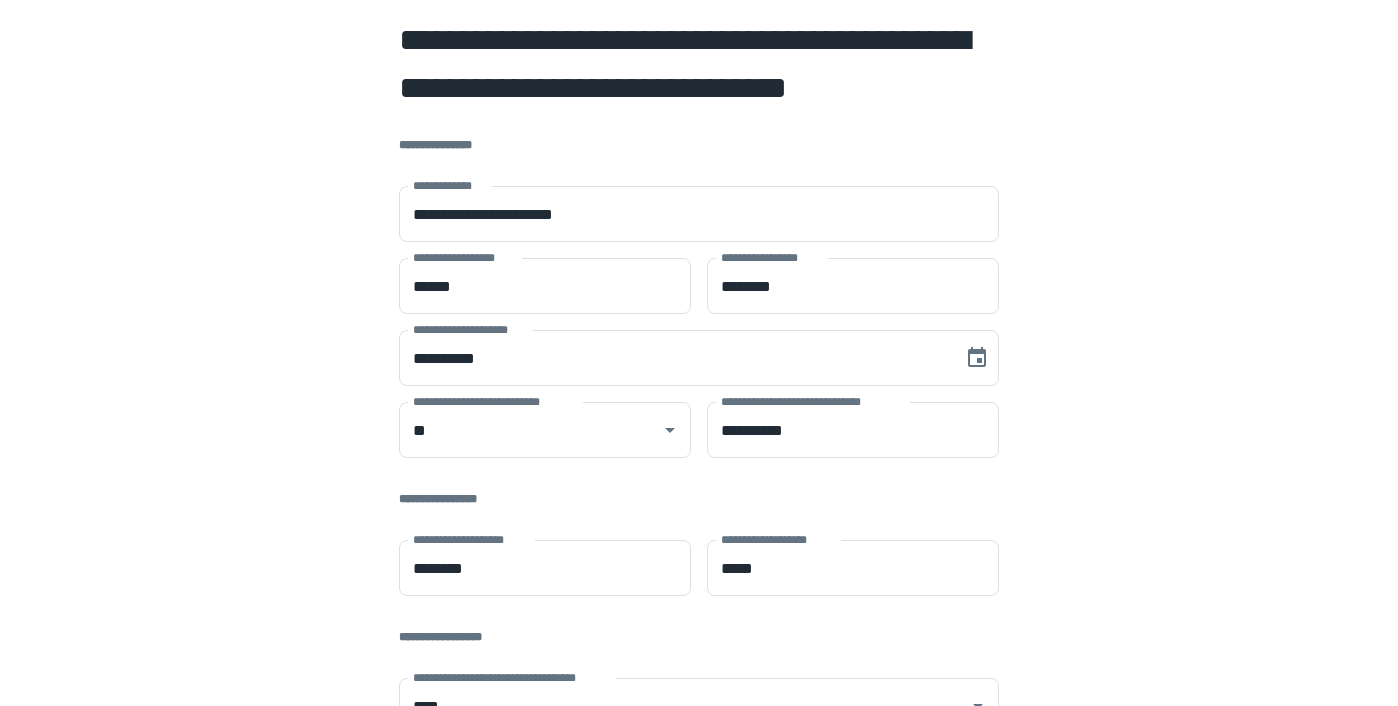 scroll, scrollTop: 0, scrollLeft: 0, axis: both 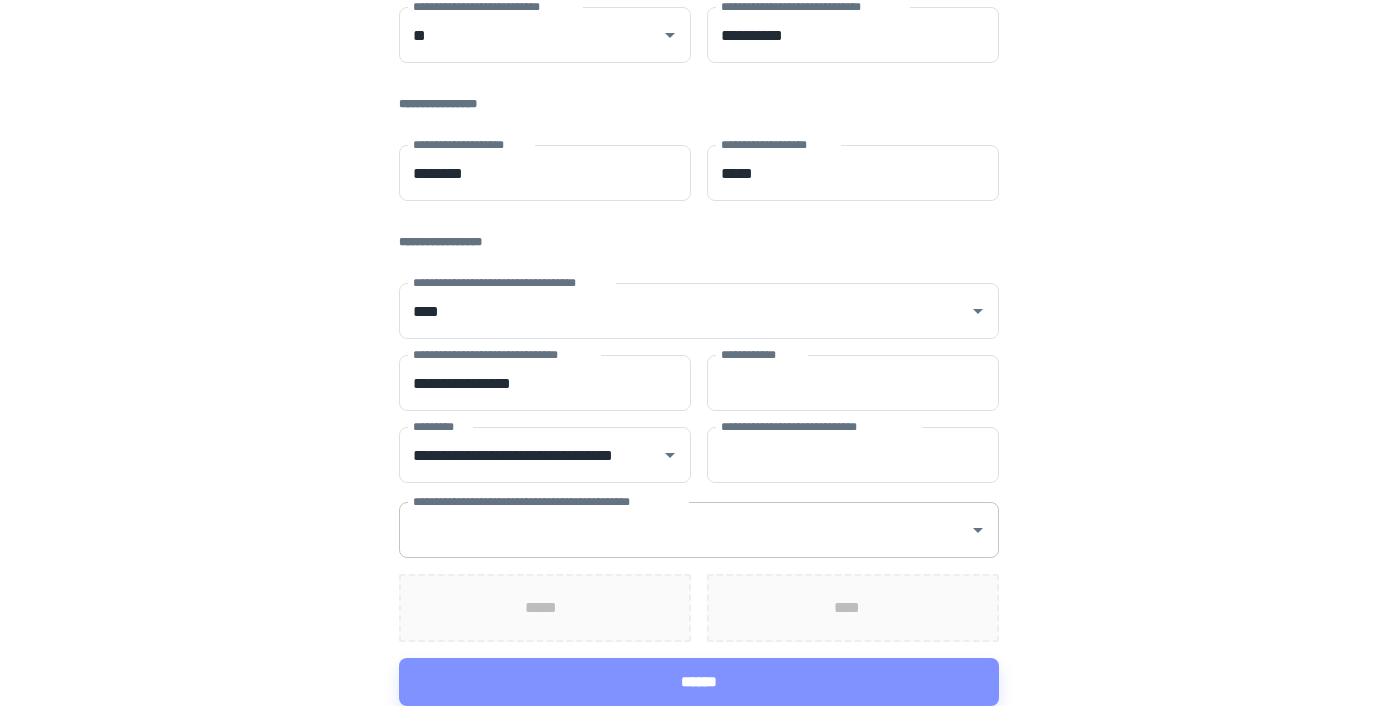 click on "**********" at bounding box center (684, 530) 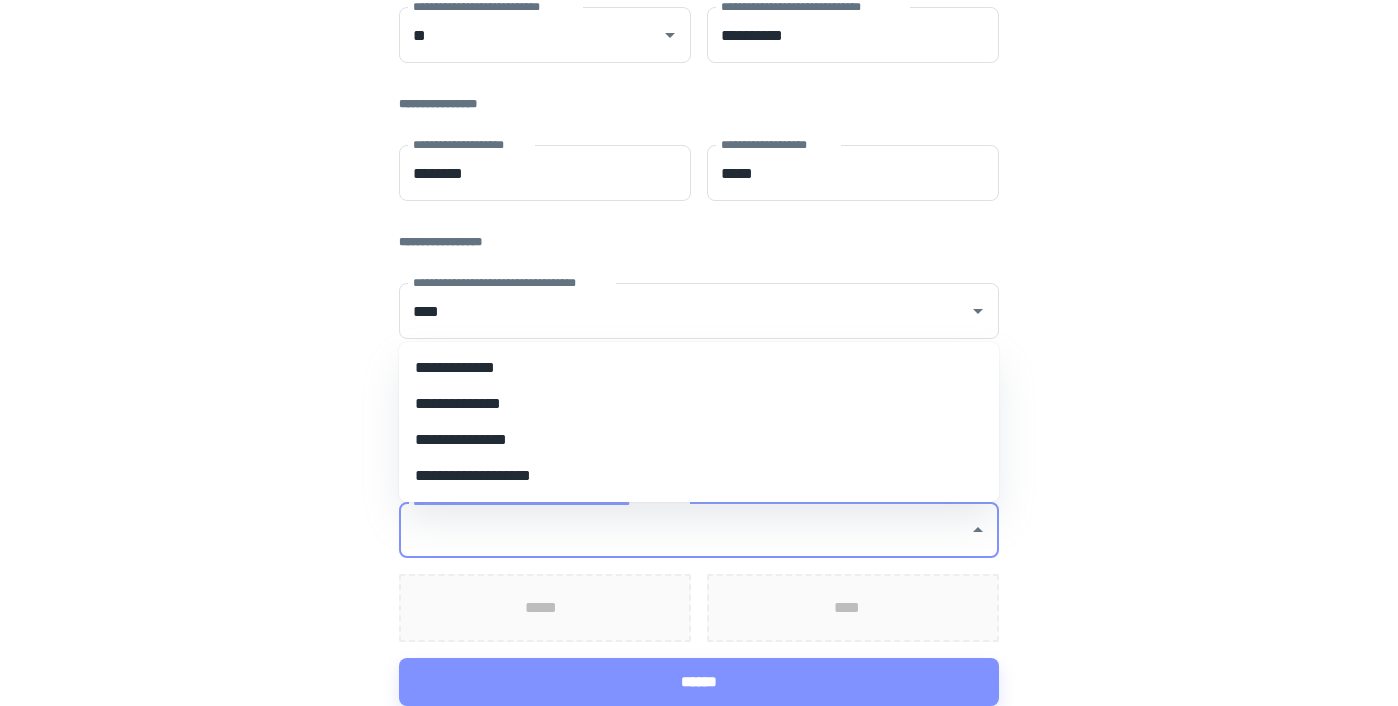 click on "**********" at bounding box center (699, 368) 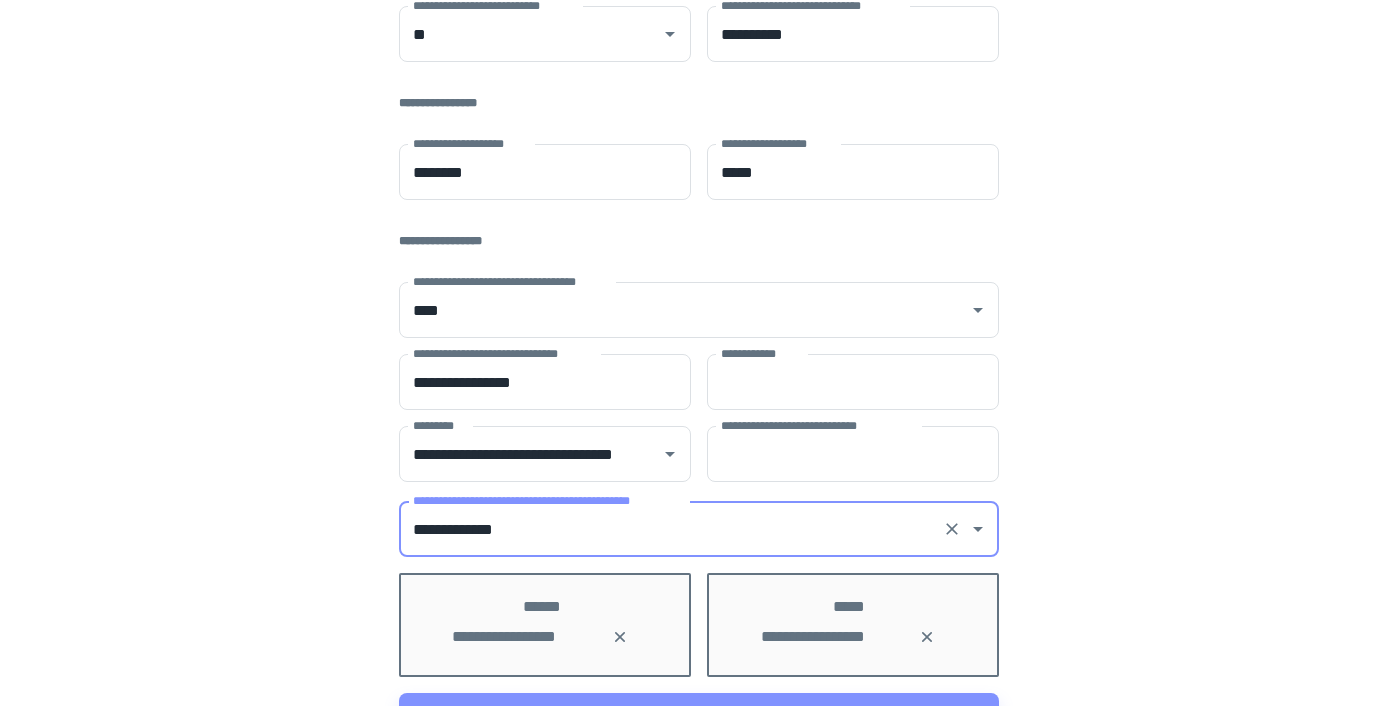 scroll, scrollTop: 431, scrollLeft: 0, axis: vertical 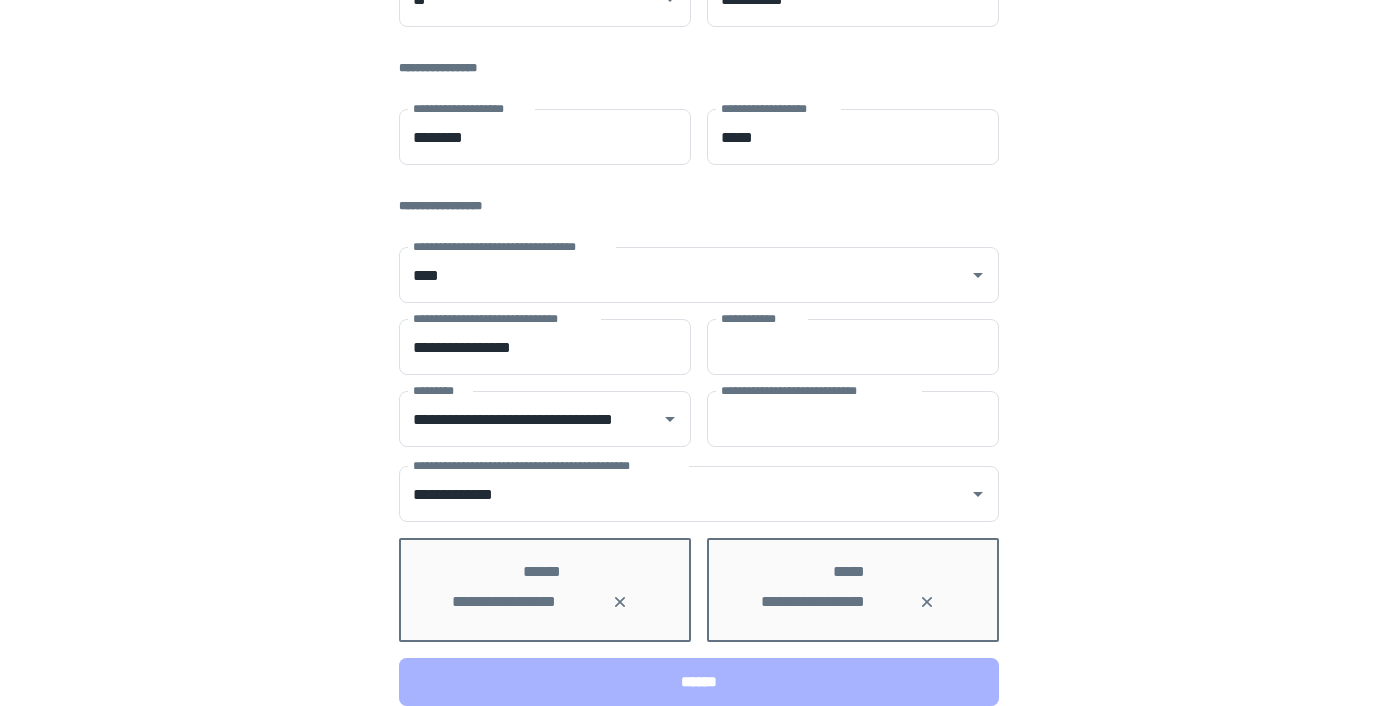 click on "******" at bounding box center [699, 682] 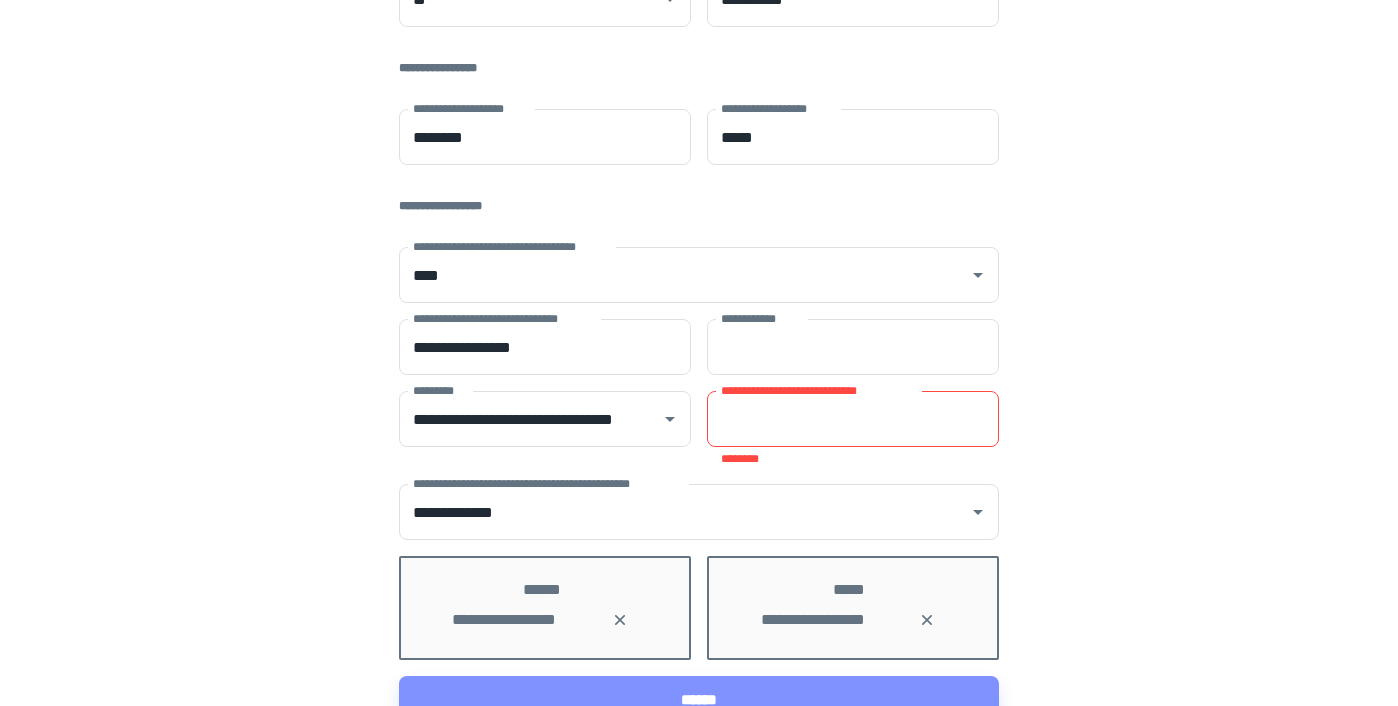 click on "**********" at bounding box center [853, 419] 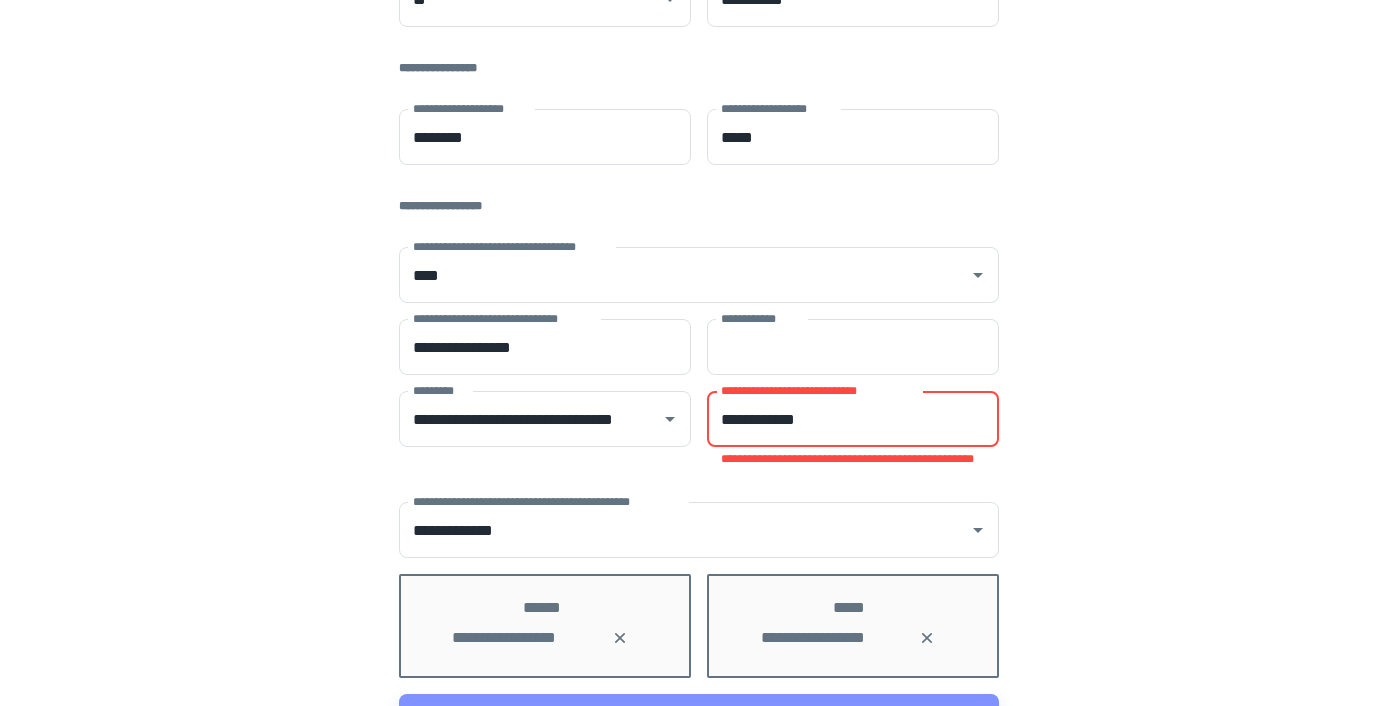 click on "**********" at bounding box center (699, 155) 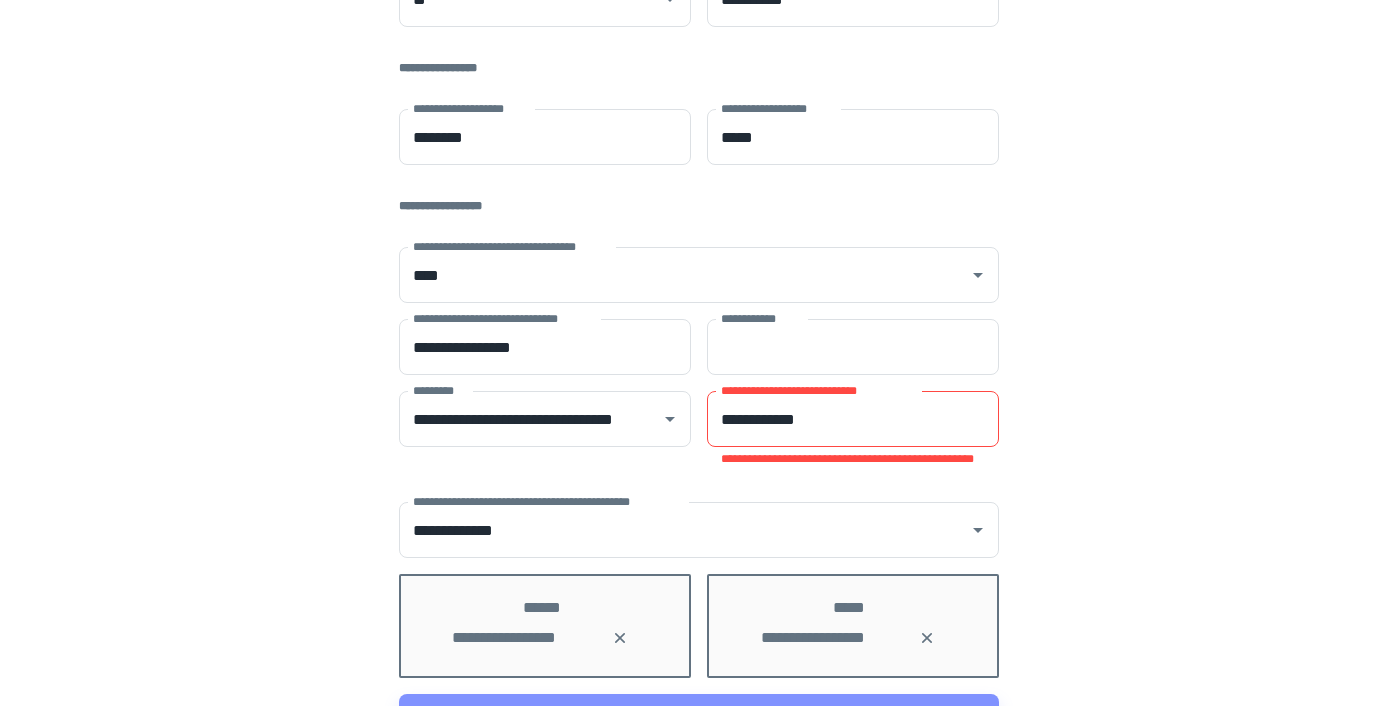 click on "**********" at bounding box center (853, 419) 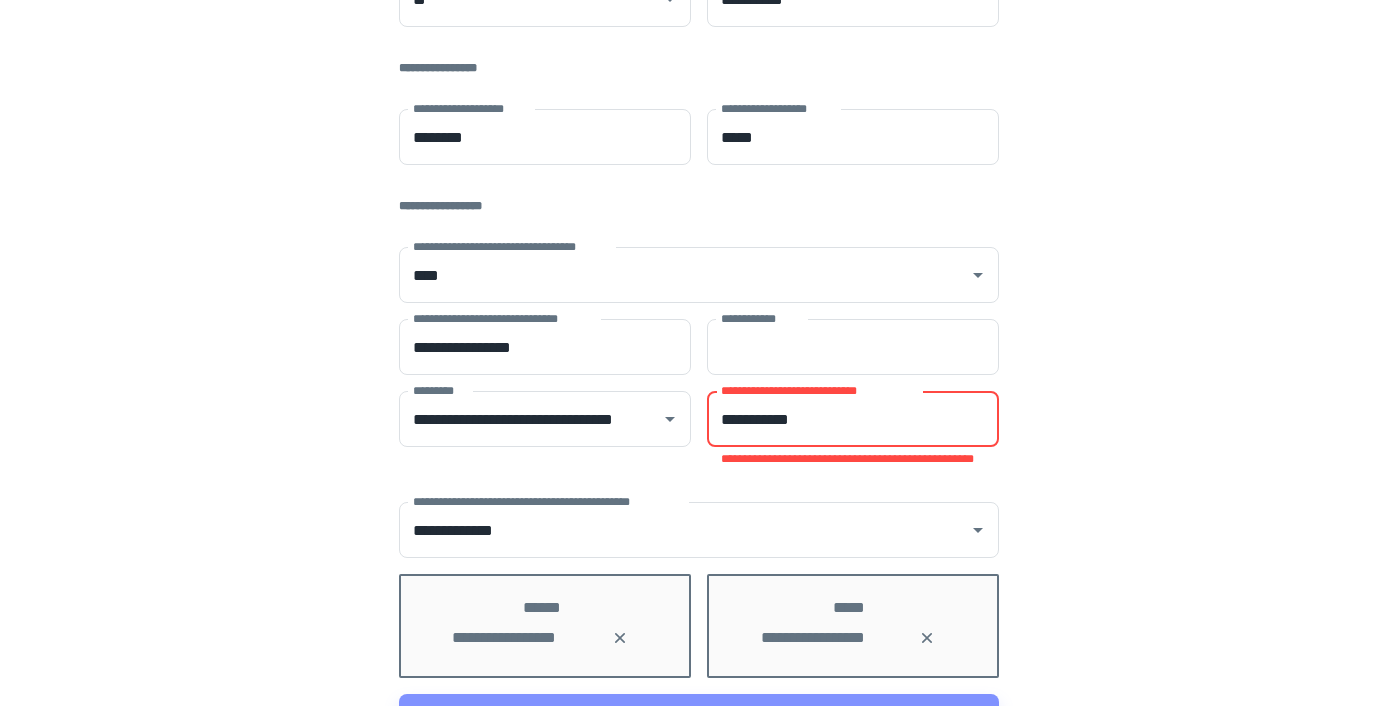 click on "**********" at bounding box center (853, 419) 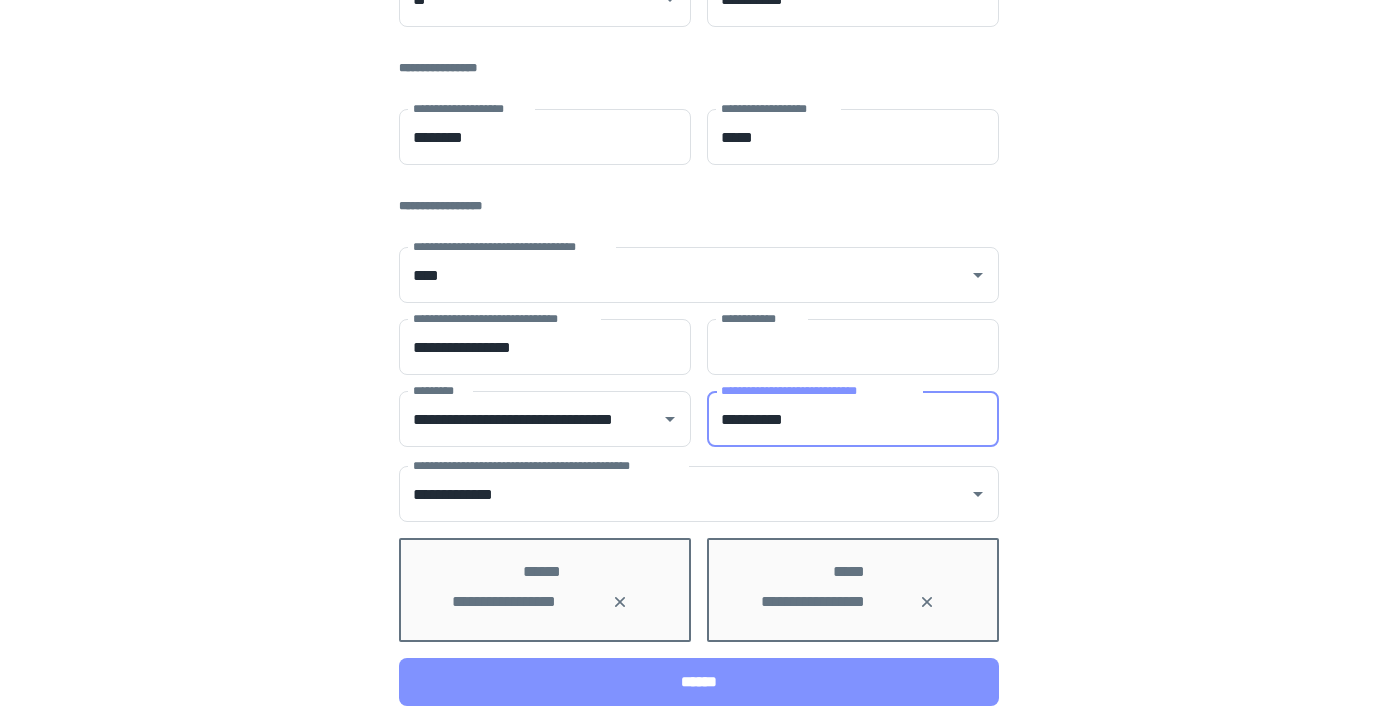type on "**********" 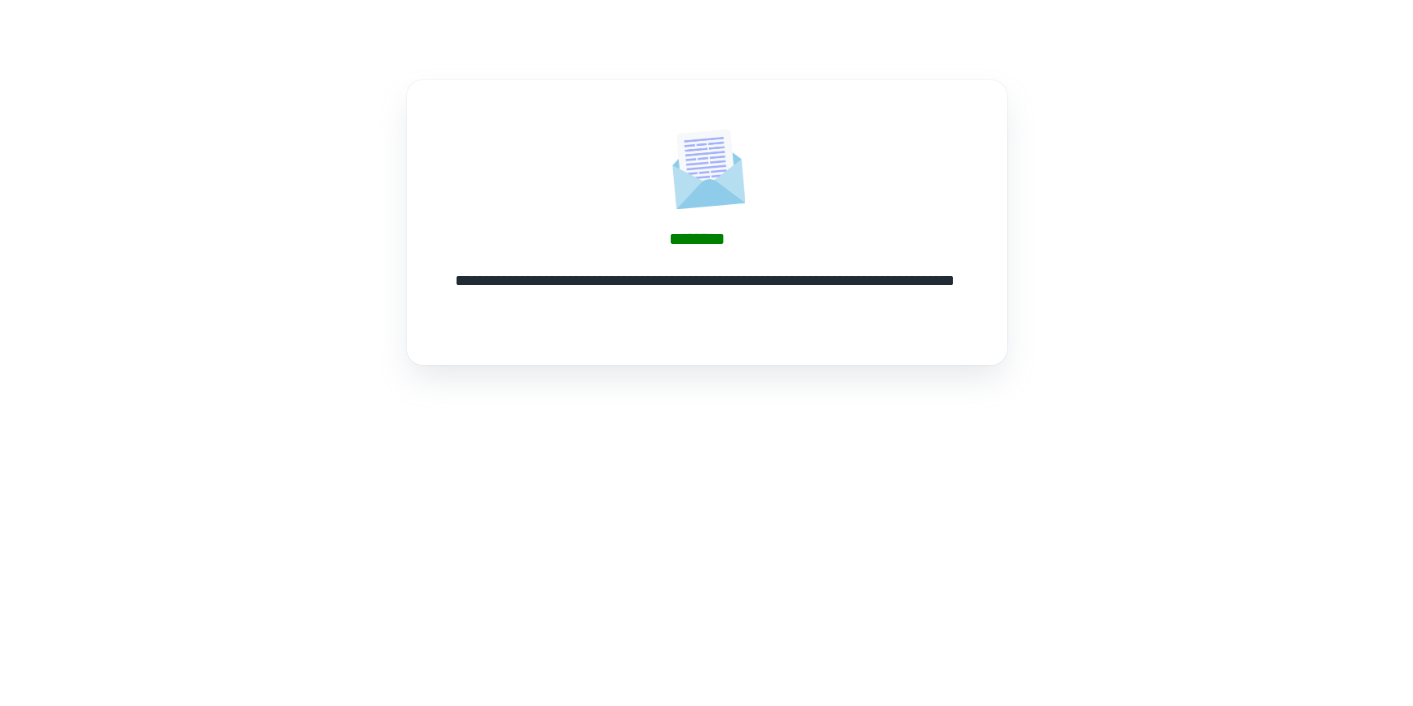 scroll, scrollTop: 0, scrollLeft: 0, axis: both 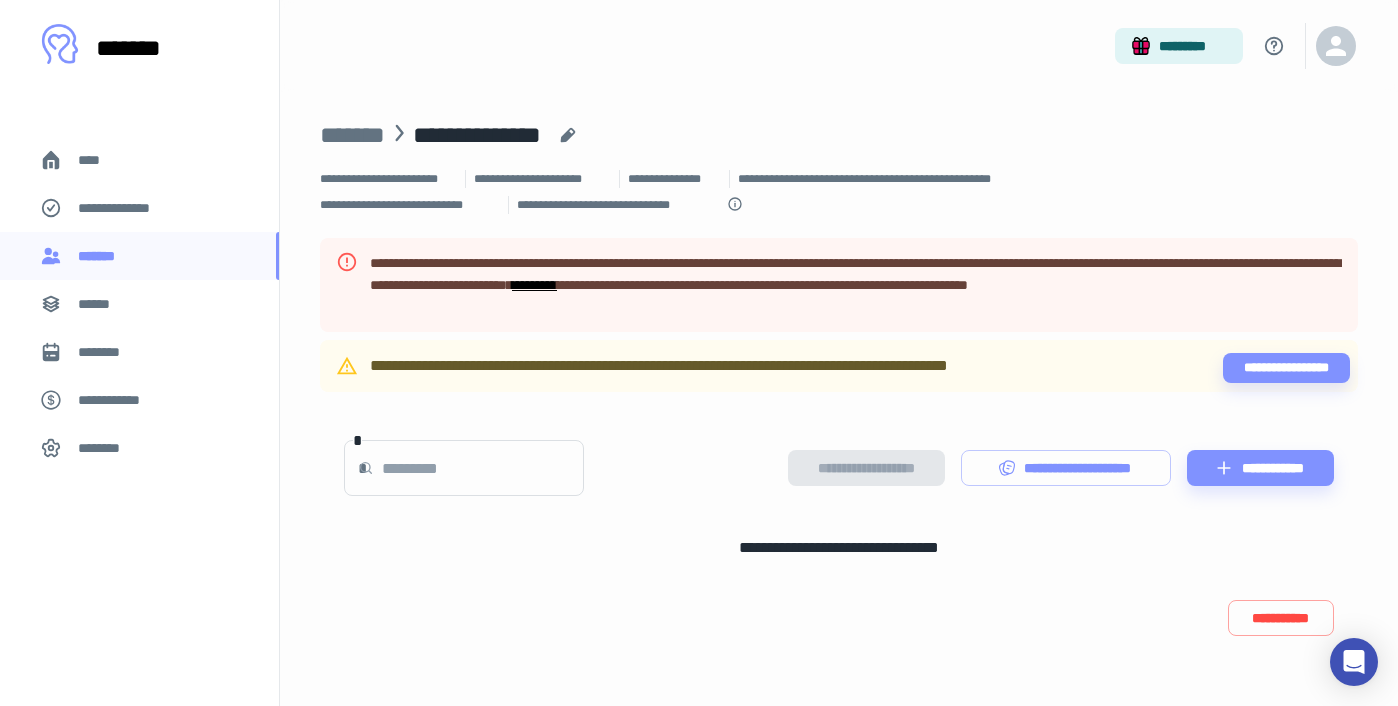 click on "*********" at bounding box center [534, 285] 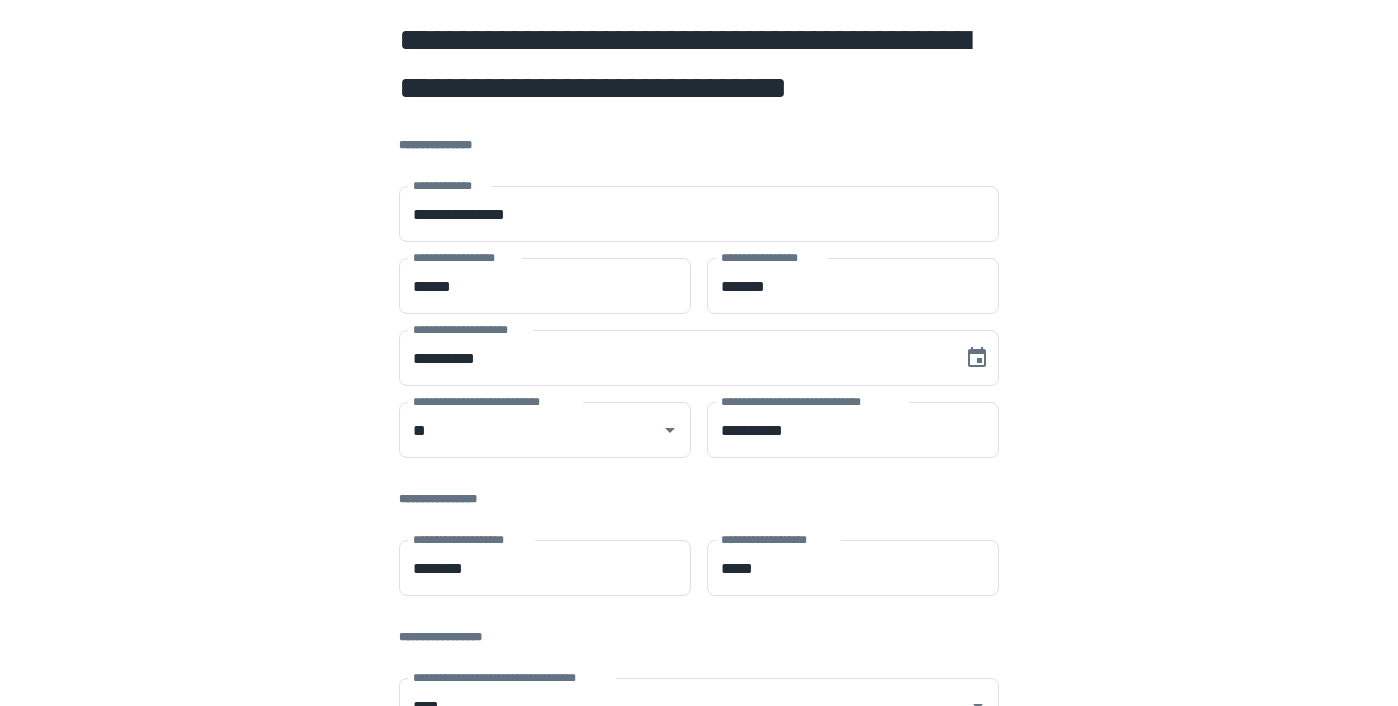 scroll, scrollTop: 0, scrollLeft: 0, axis: both 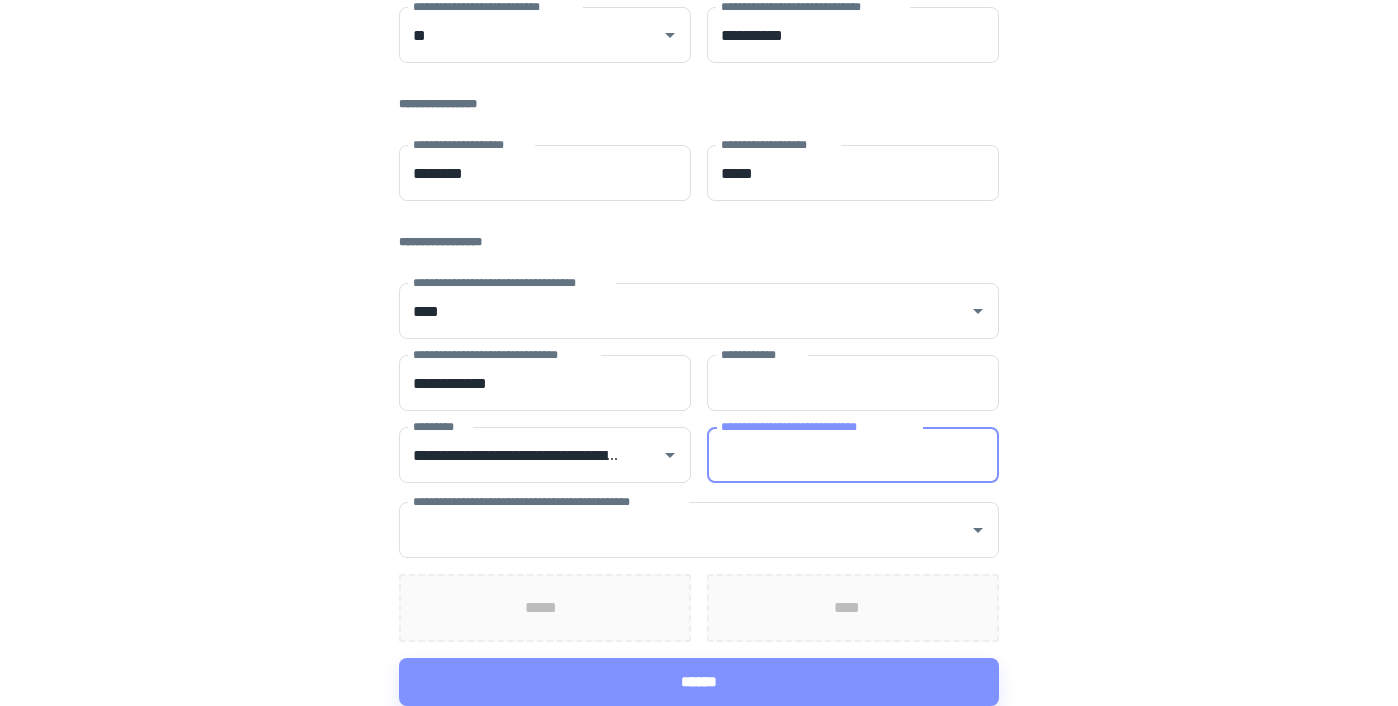 click on "**********" at bounding box center (853, 455) 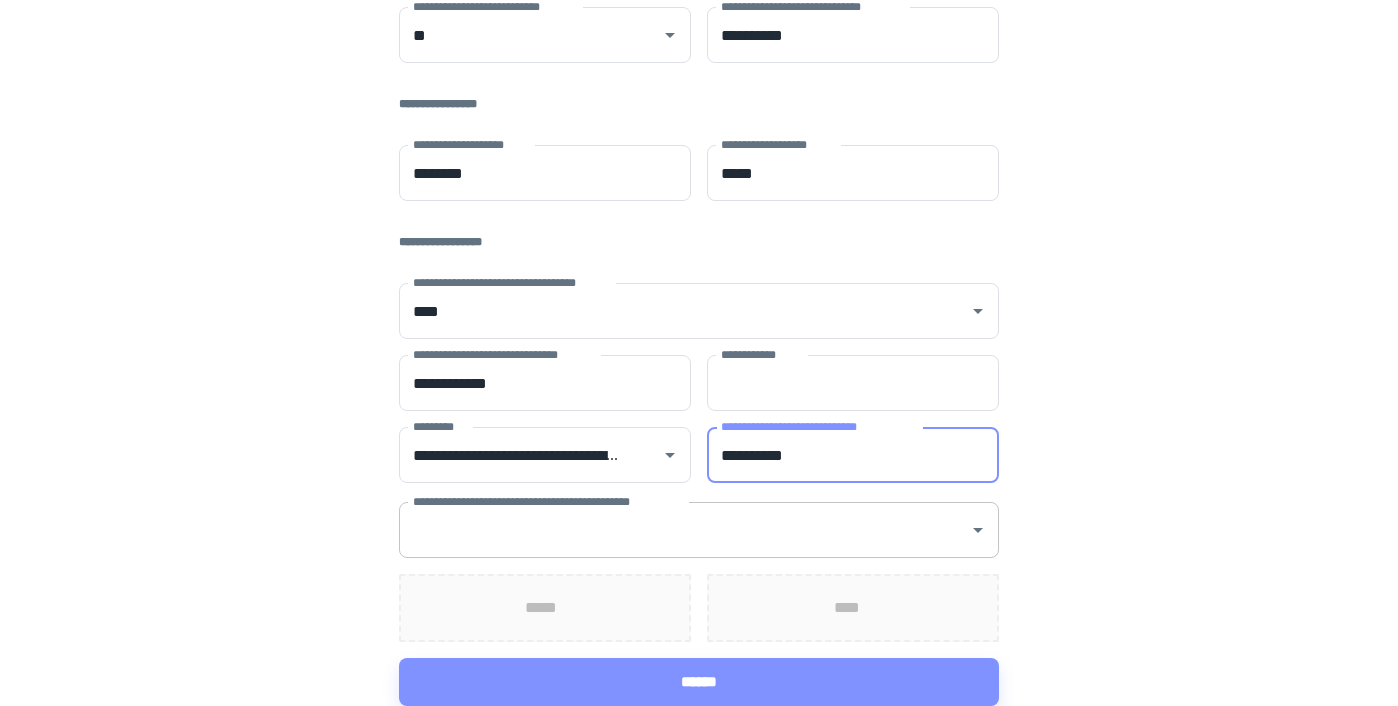 type on "**********" 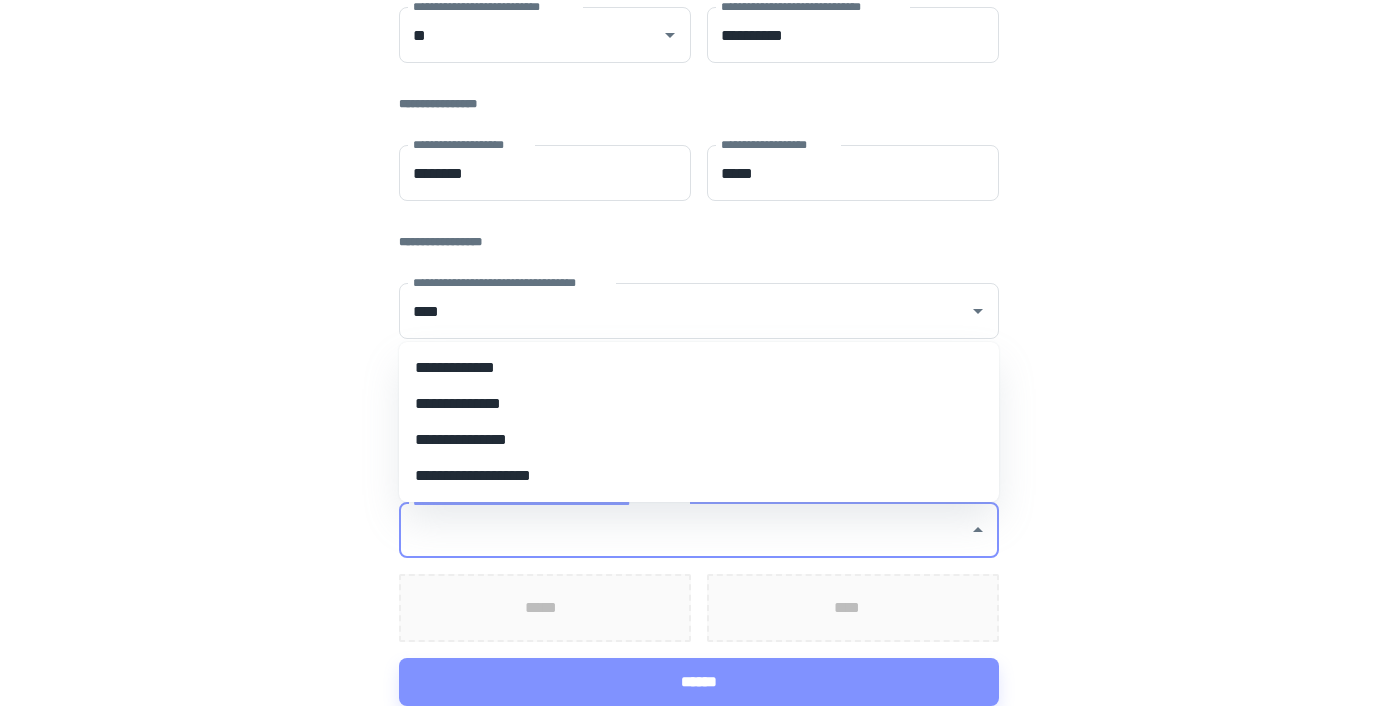 click on "**********" at bounding box center [699, 368] 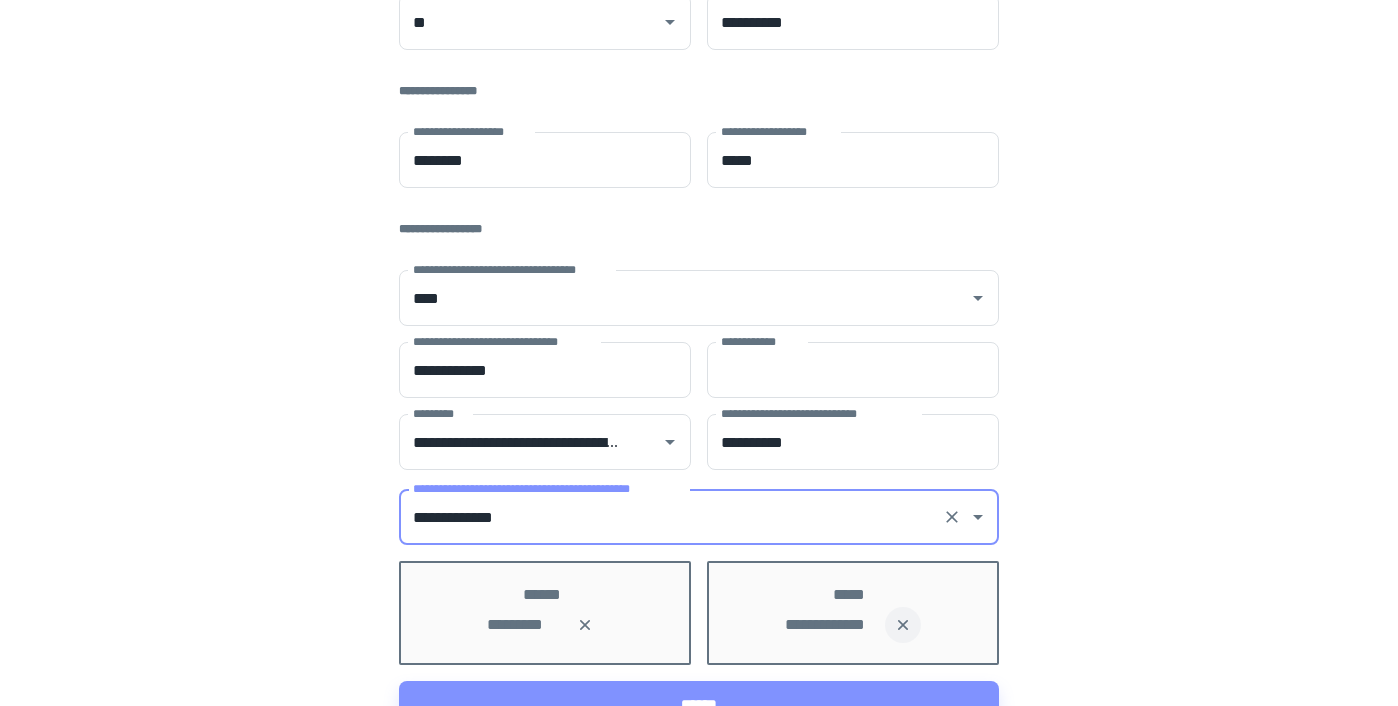 scroll, scrollTop: 431, scrollLeft: 0, axis: vertical 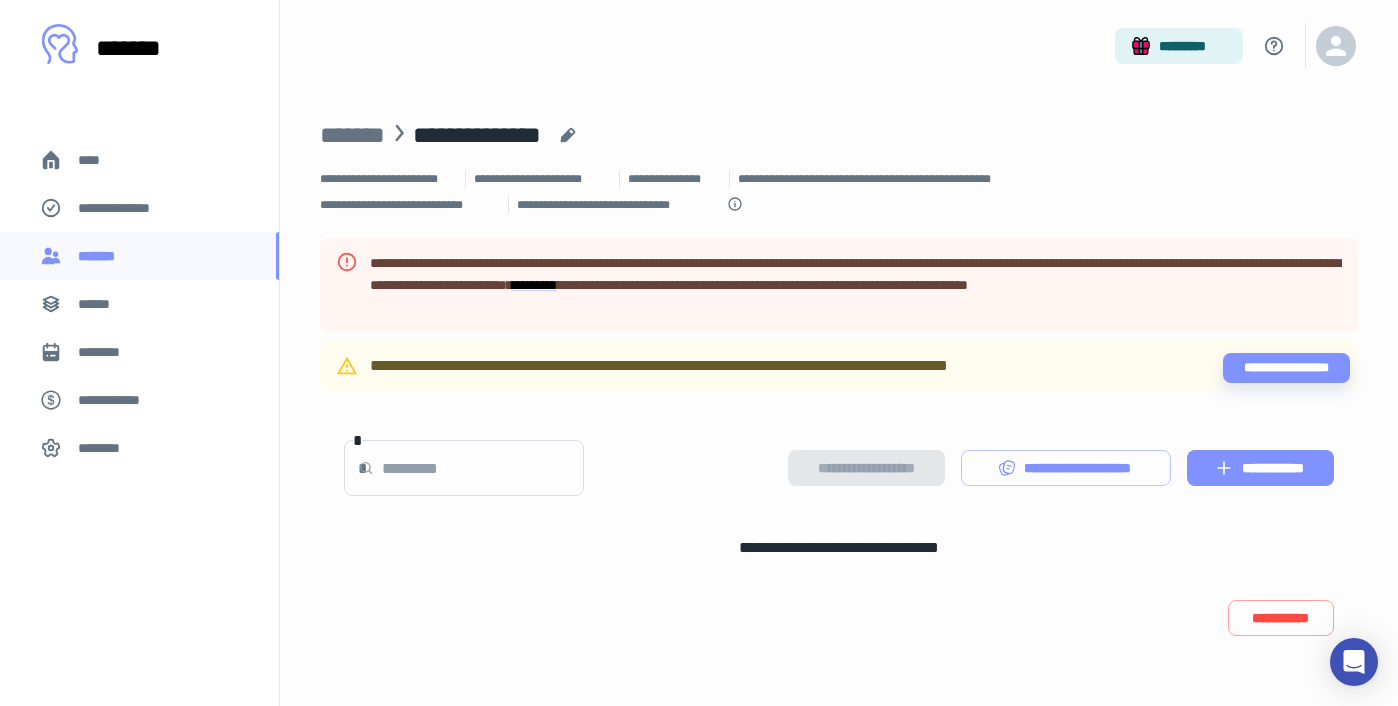 click 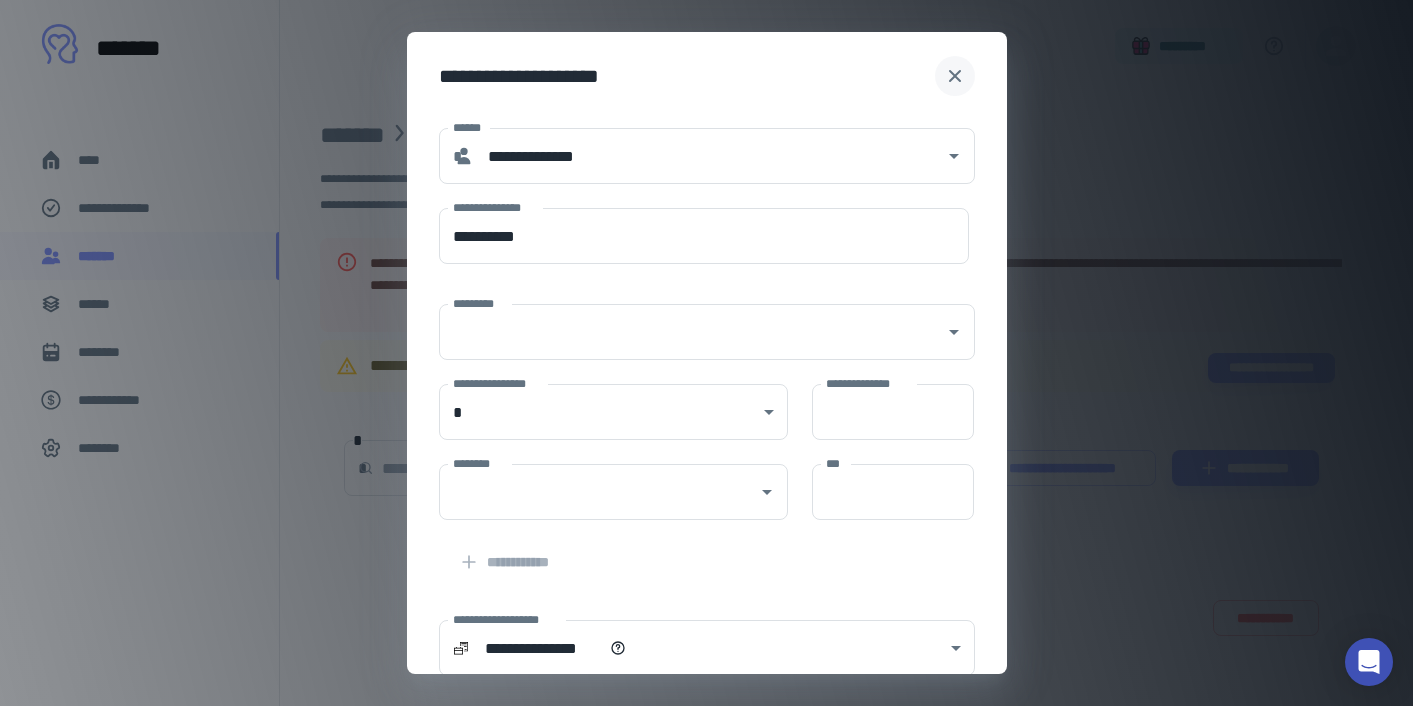 click 